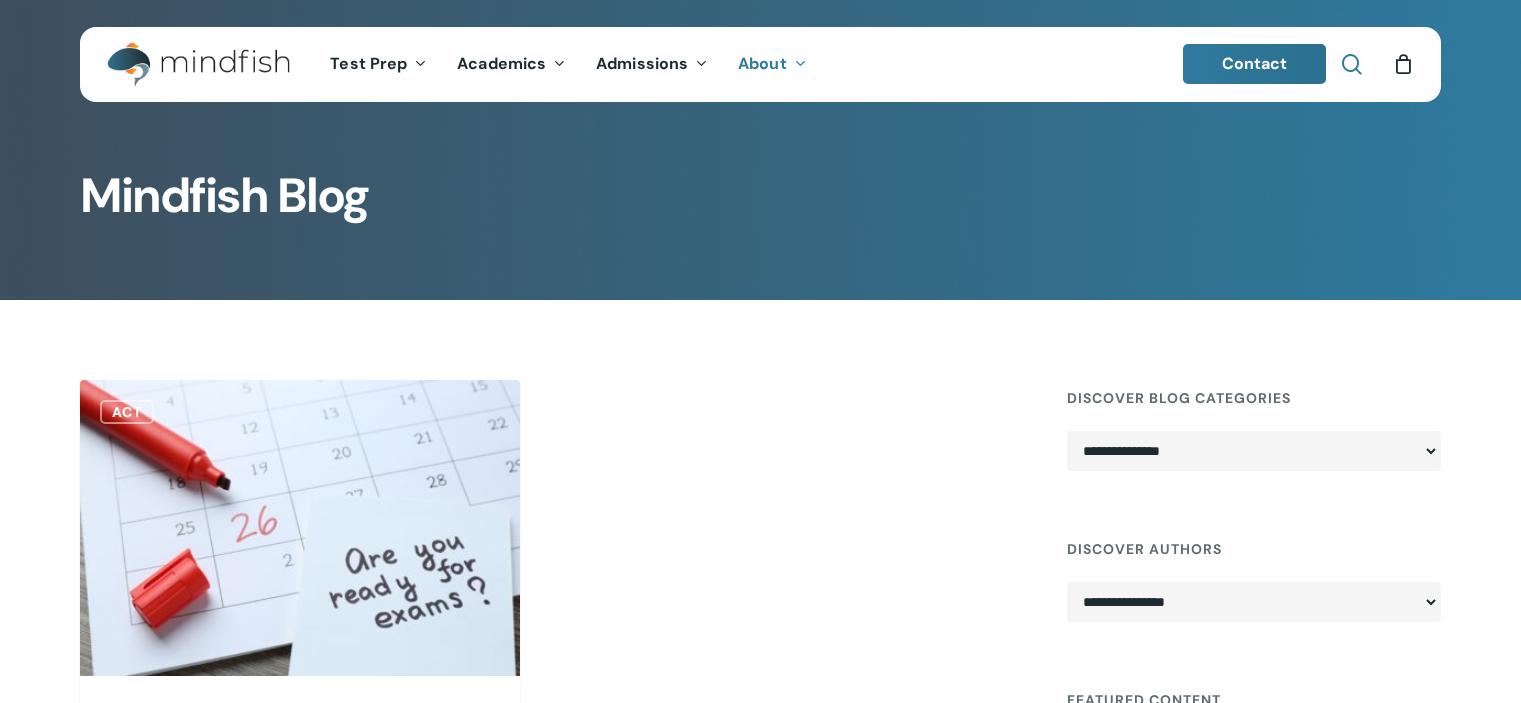 scroll, scrollTop: 0, scrollLeft: 0, axis: both 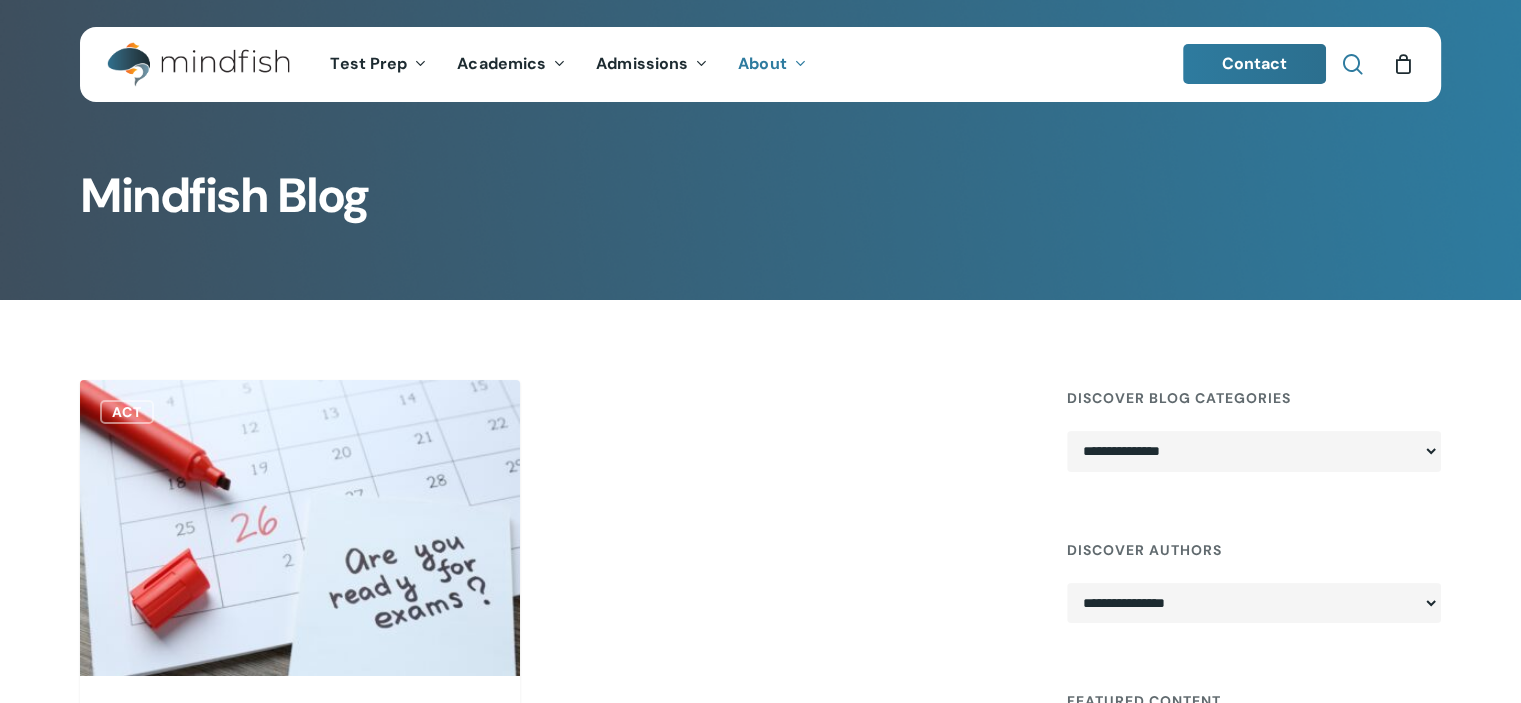 click at bounding box center [1352, 64] 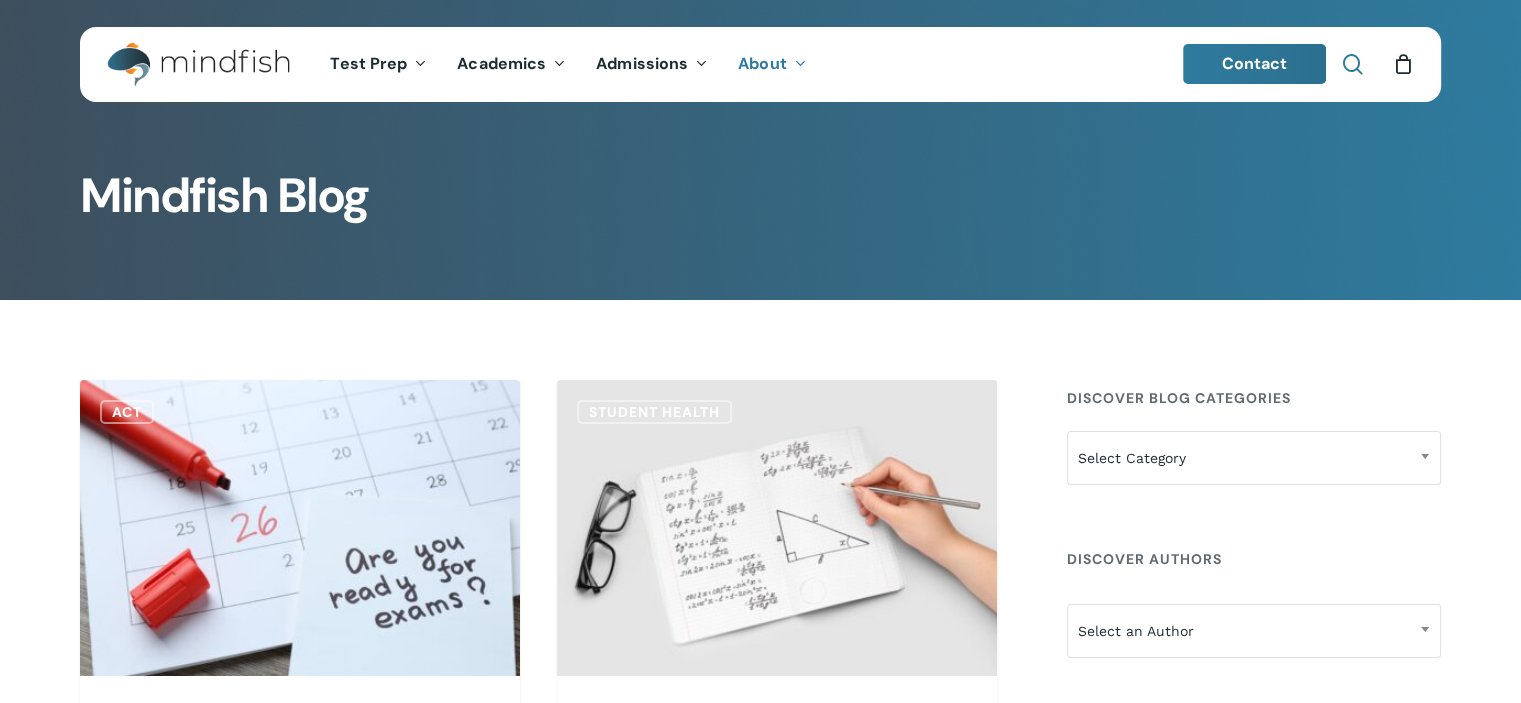 scroll, scrollTop: 0, scrollLeft: 0, axis: both 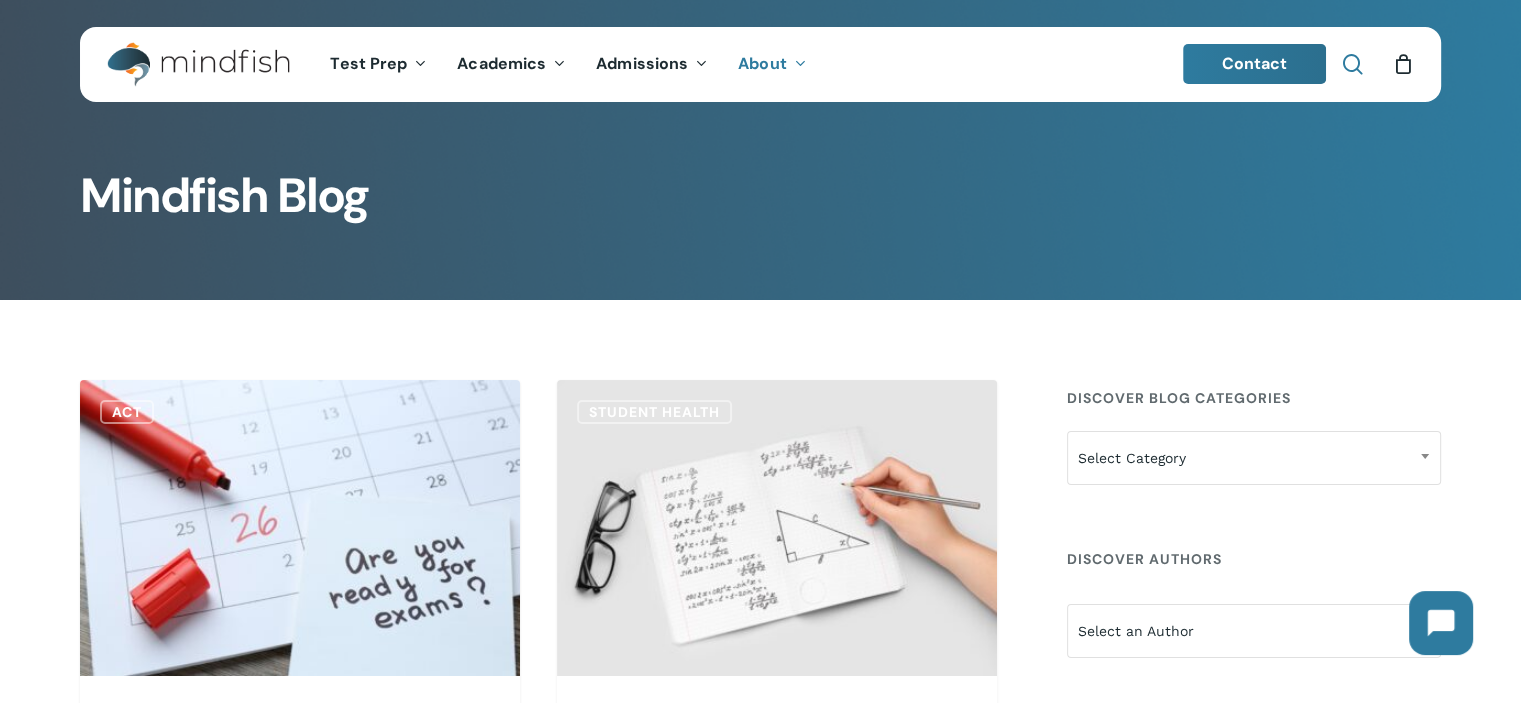 click at bounding box center (1352, 64) 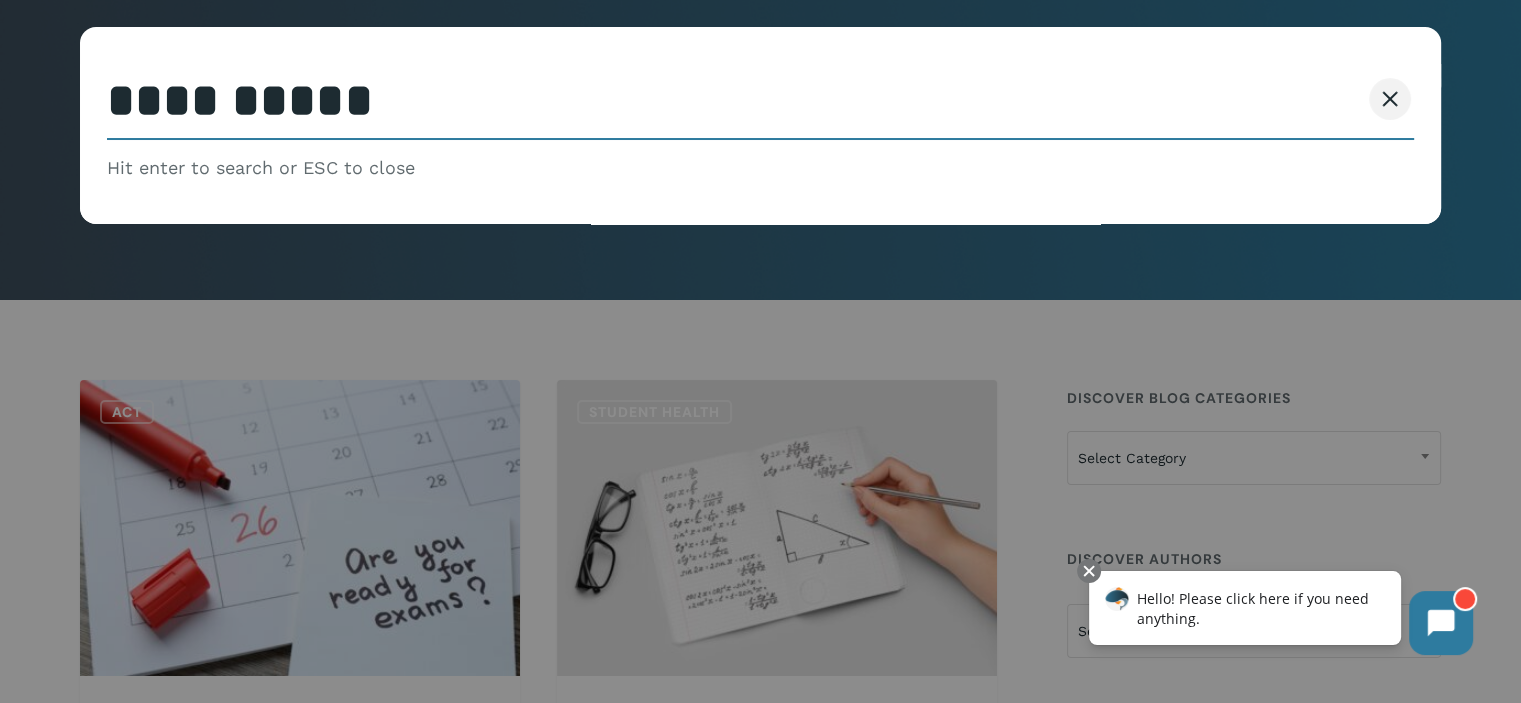 type on "**********" 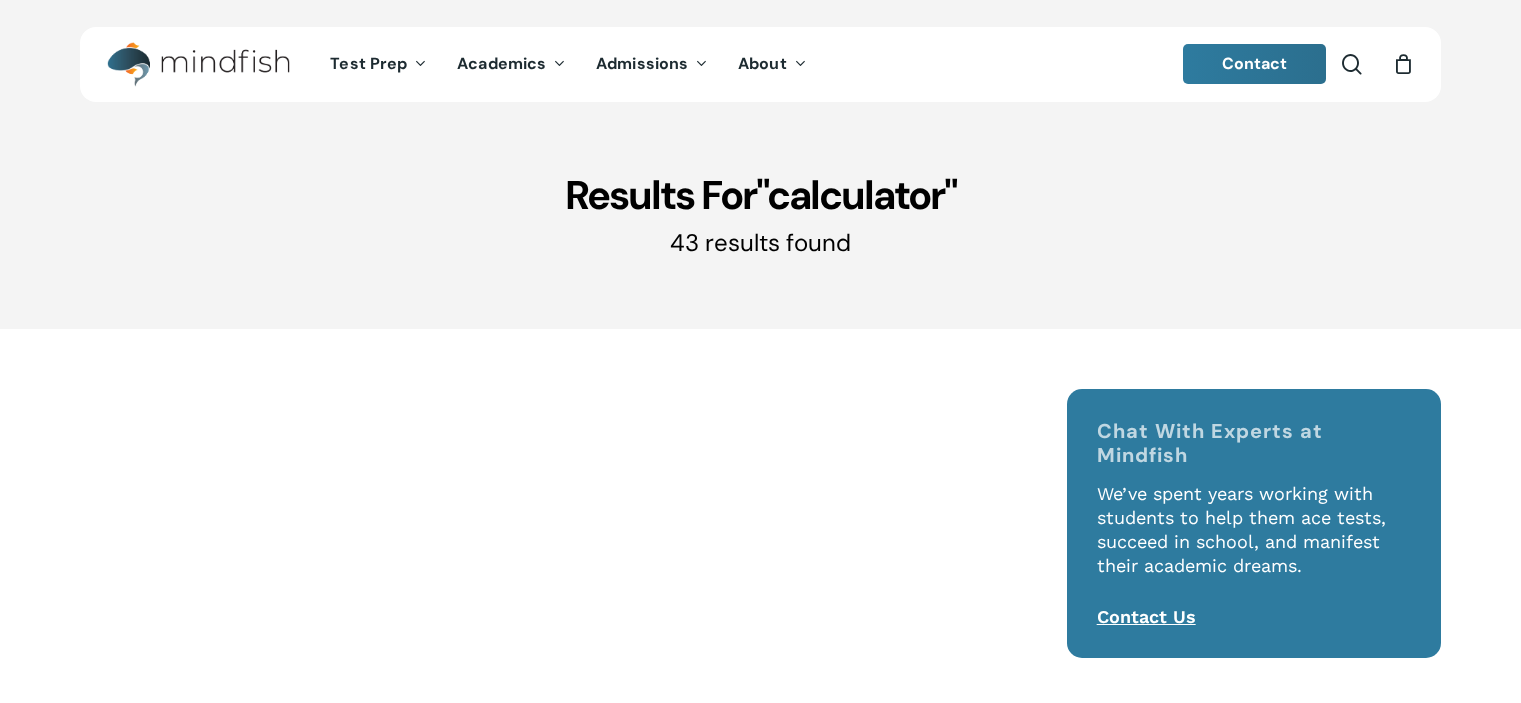 scroll, scrollTop: 0, scrollLeft: 0, axis: both 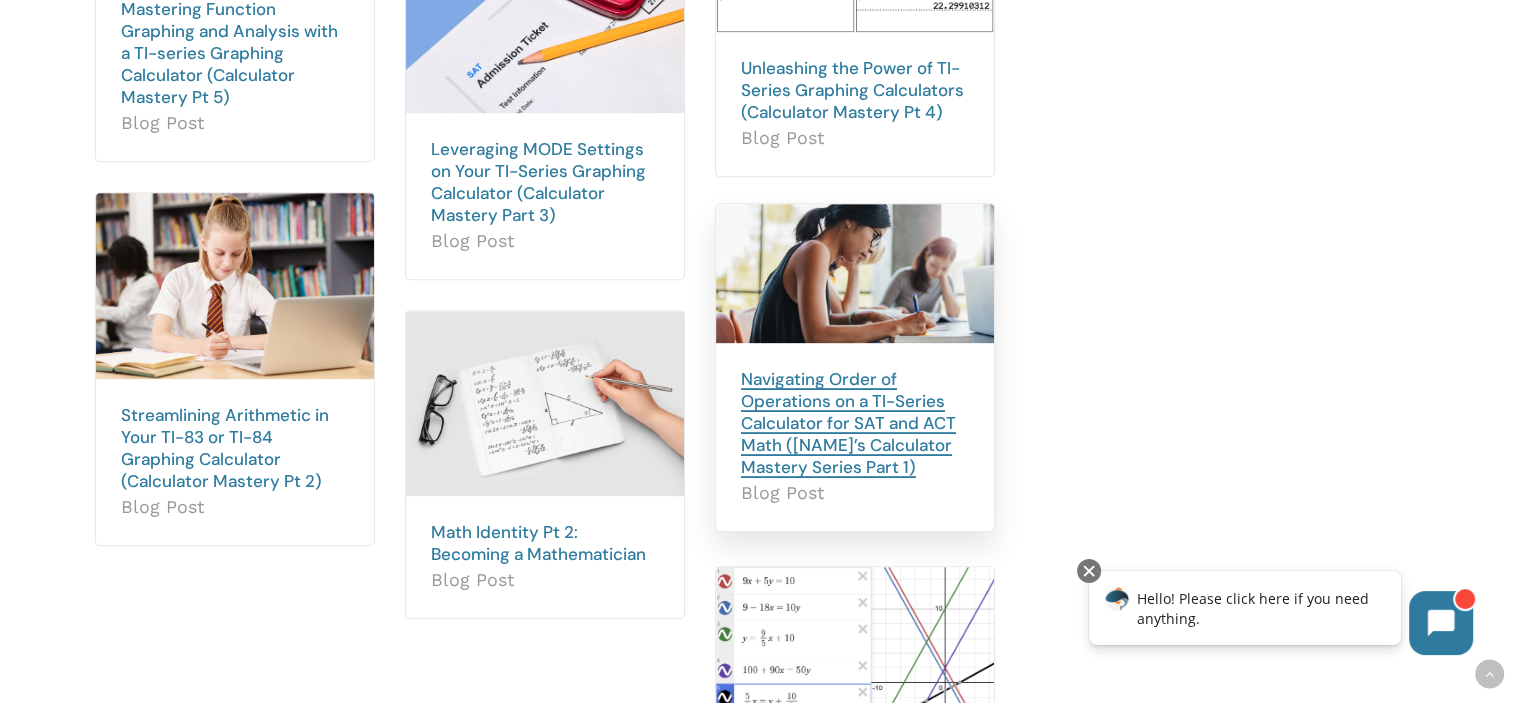click on "Navigating Order of Operations on a TI-Series Calculator for SAT and ACT Math ([FIRST]'s Calculator Mastery Series Part 1)" at bounding box center (848, 423) 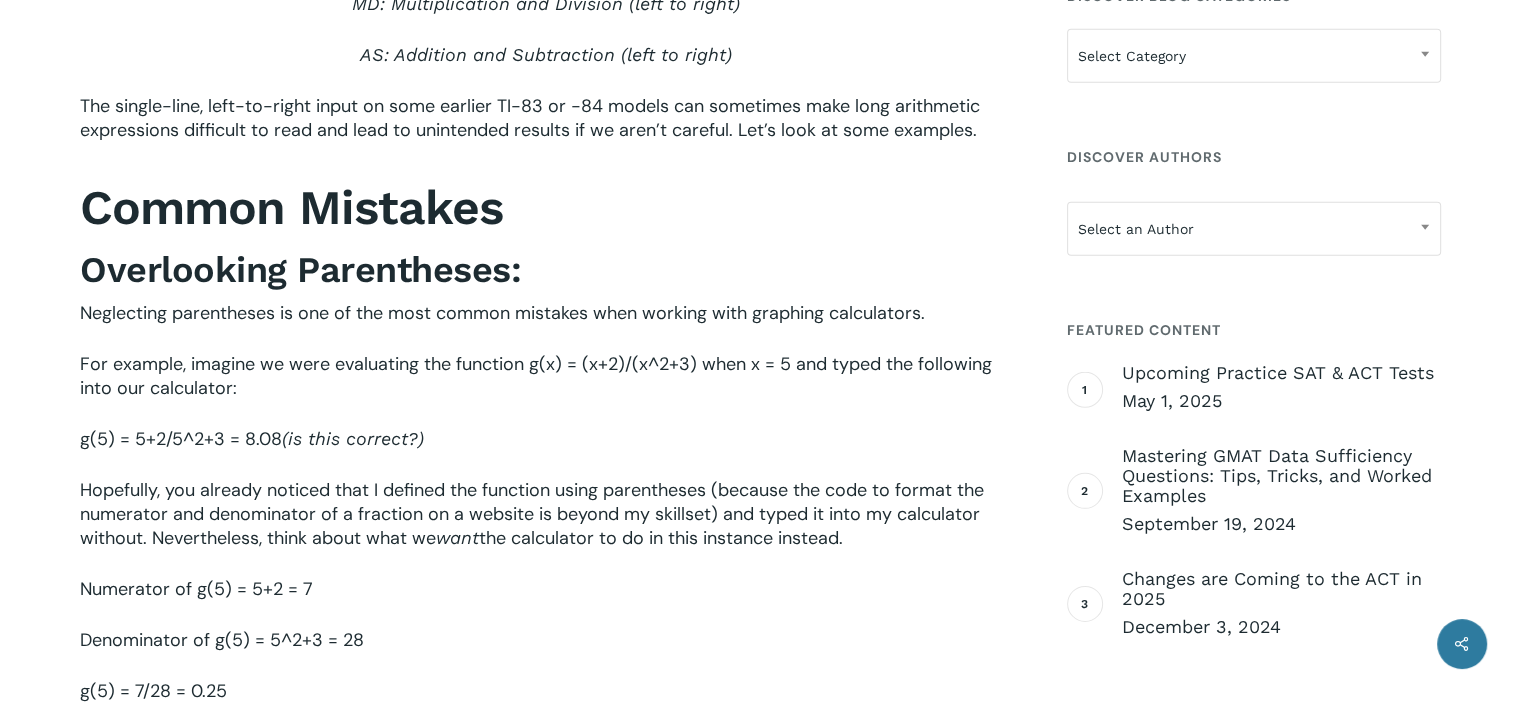 scroll, scrollTop: 1268, scrollLeft: 0, axis: vertical 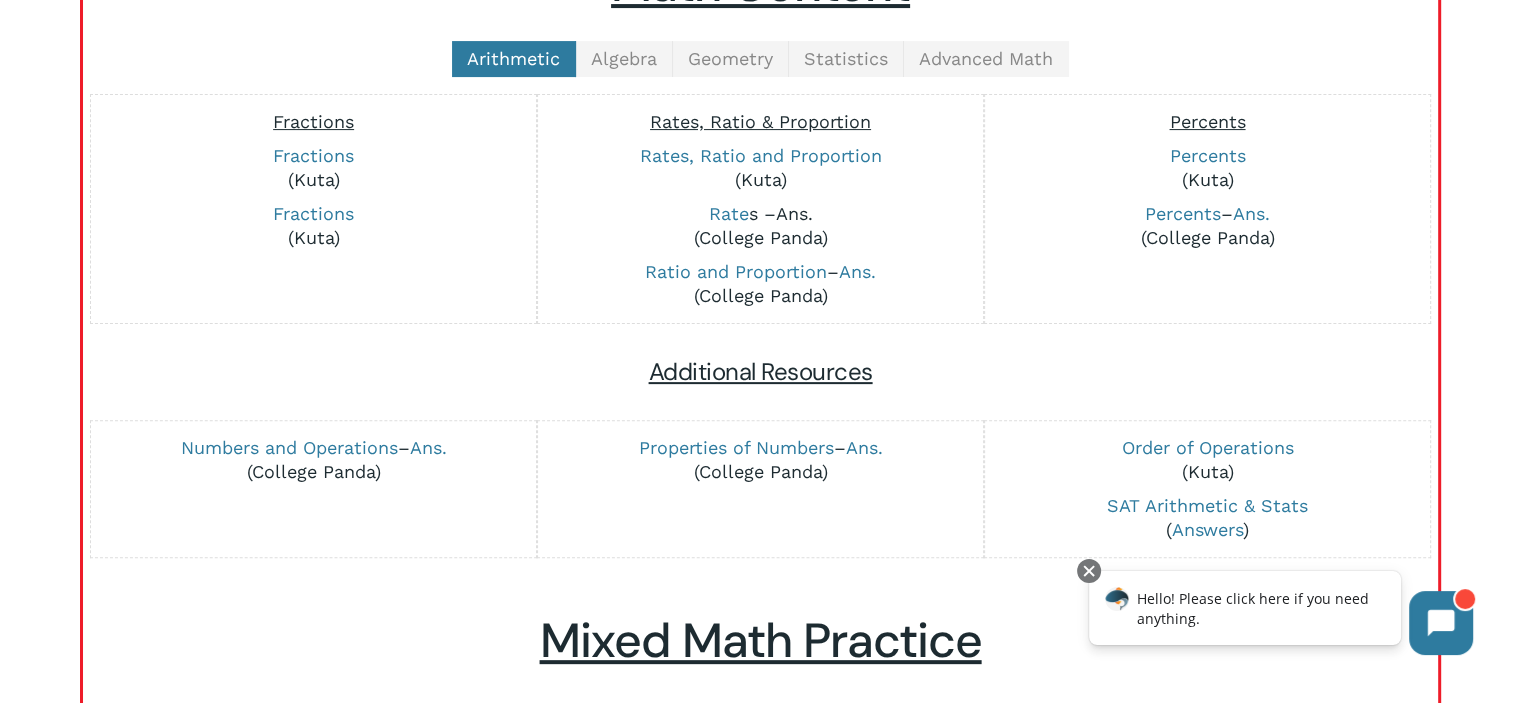 click on "Ans." at bounding box center [793, 213] 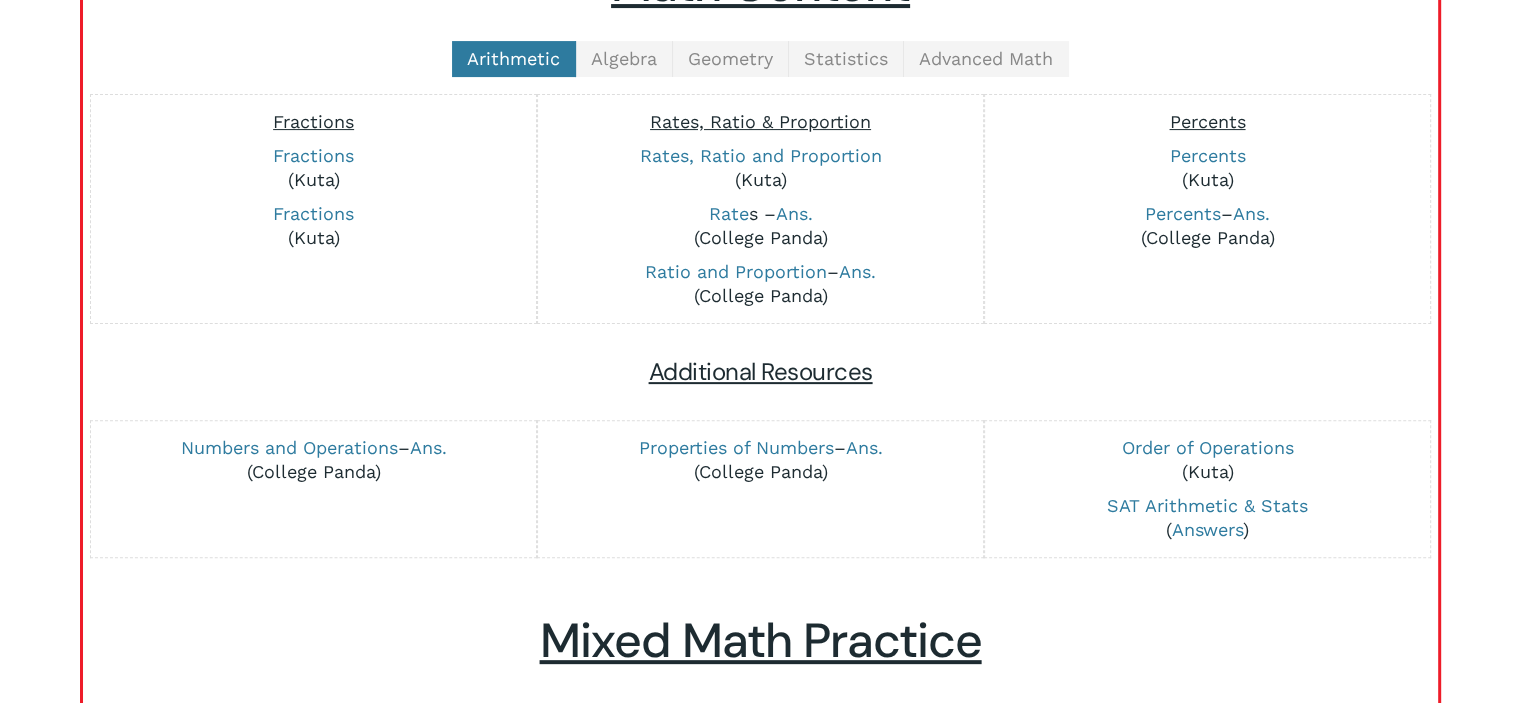 scroll, scrollTop: 564, scrollLeft: 0, axis: vertical 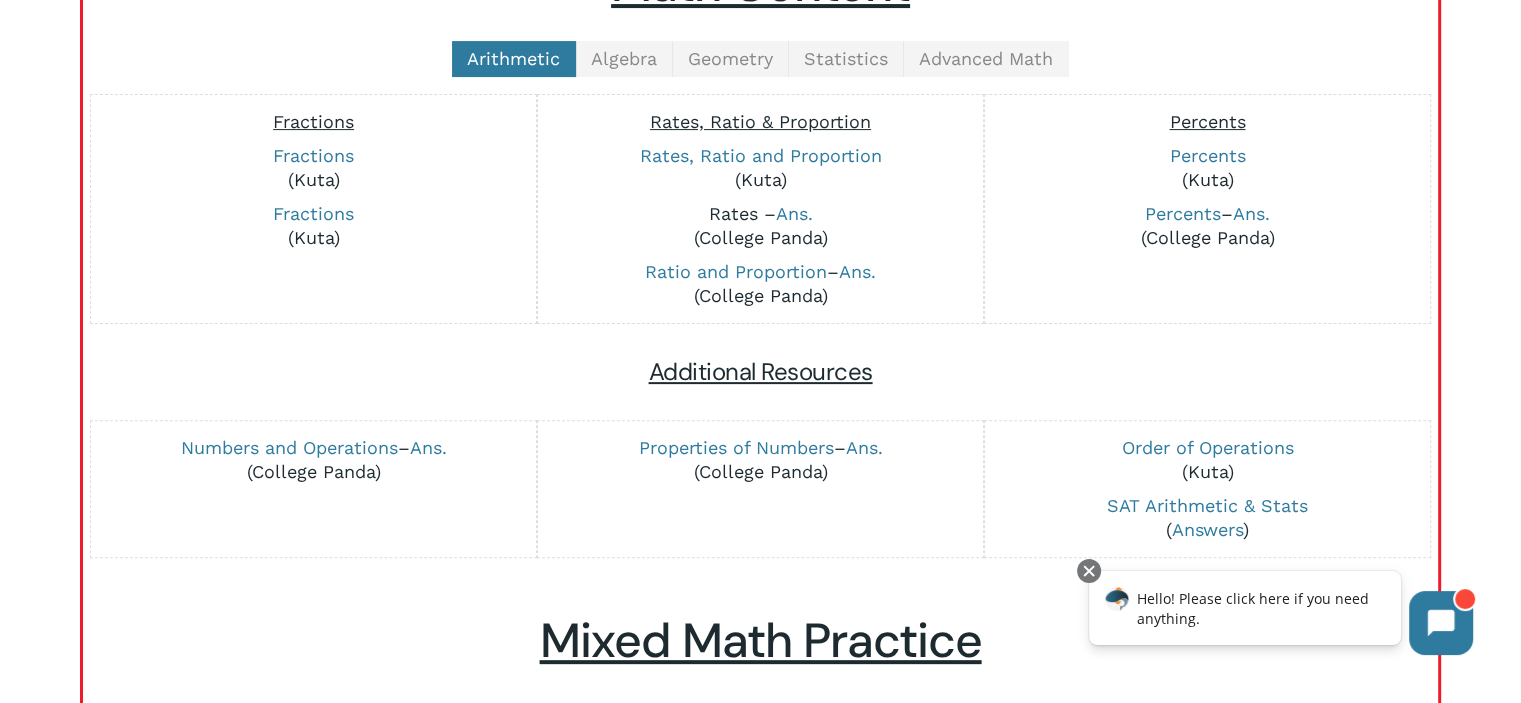 click on "Rate" at bounding box center [728, 213] 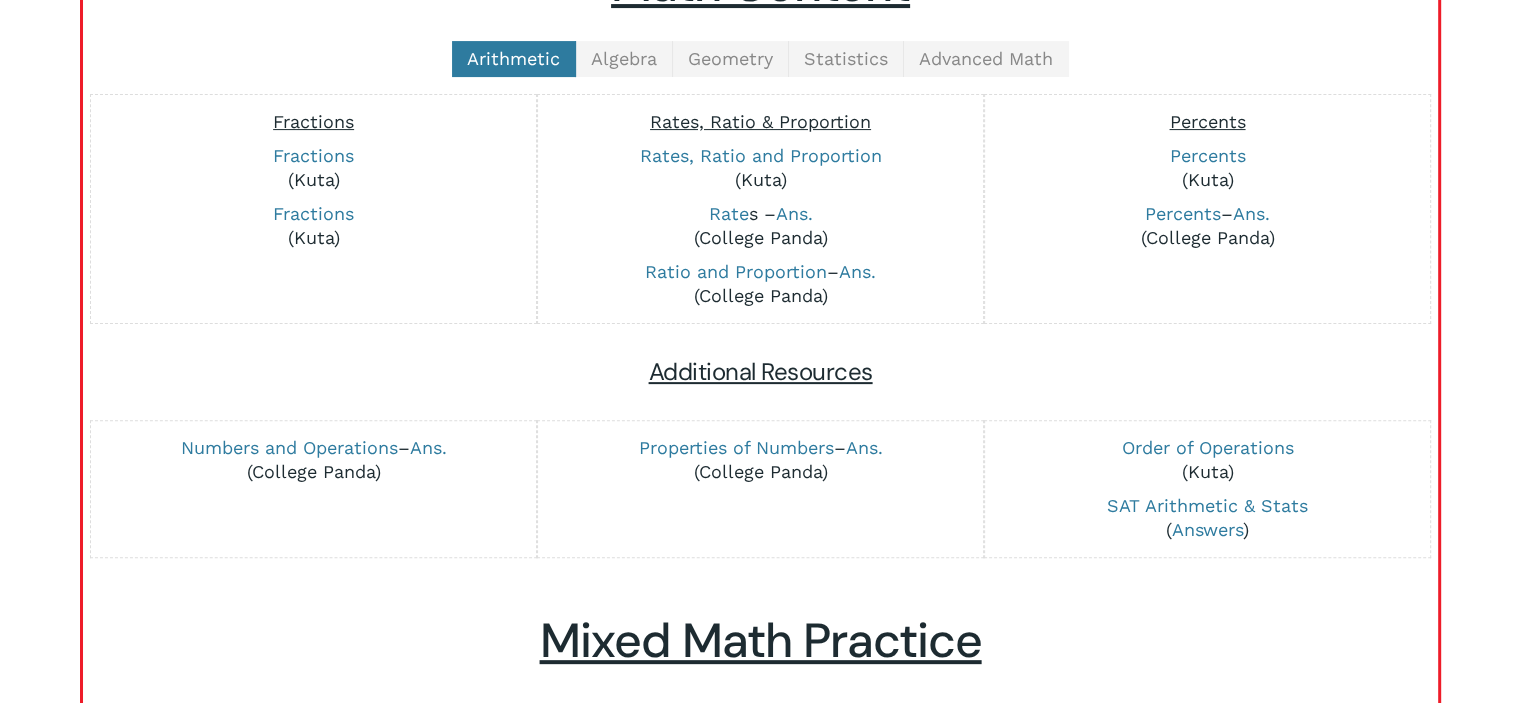 scroll, scrollTop: 564, scrollLeft: 0, axis: vertical 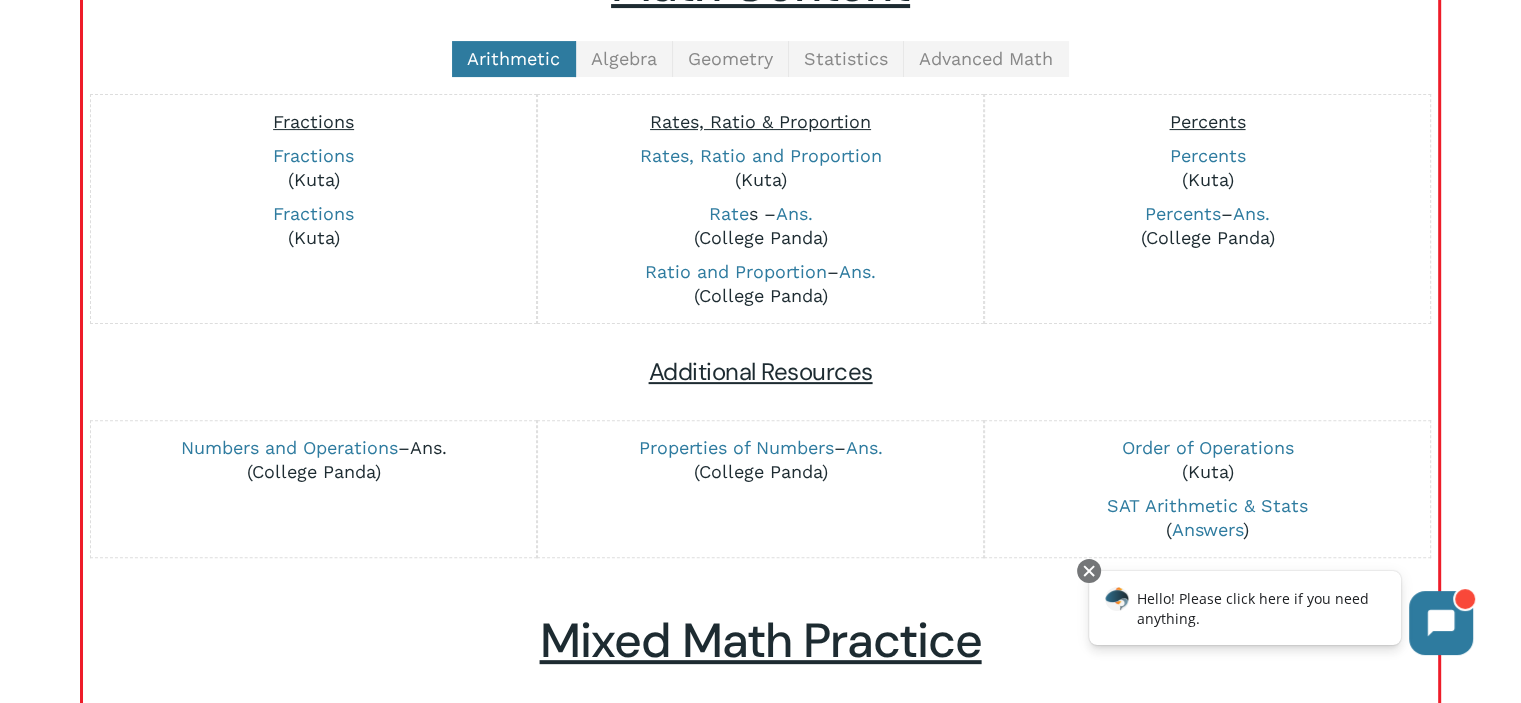 click on "Ans." at bounding box center [428, 447] 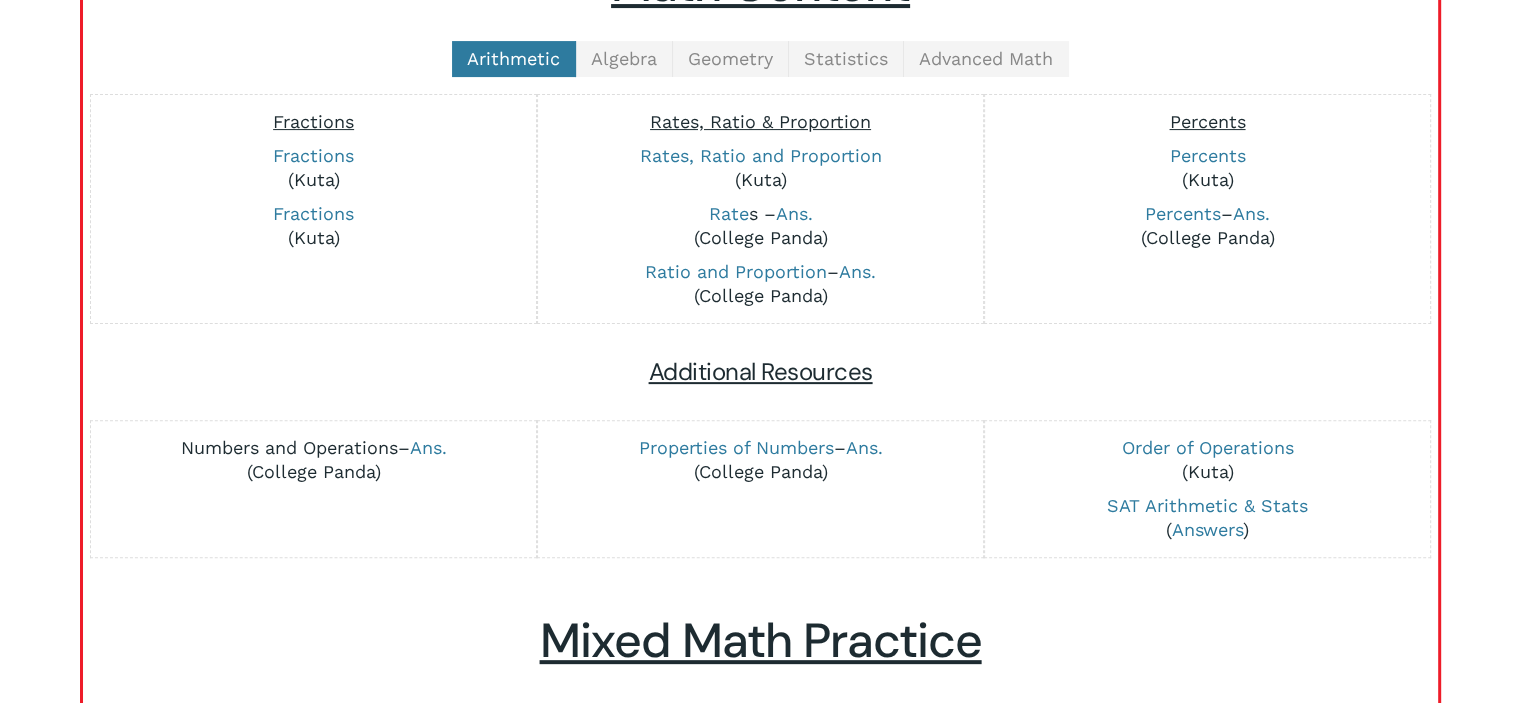 scroll, scrollTop: 564, scrollLeft: 0, axis: vertical 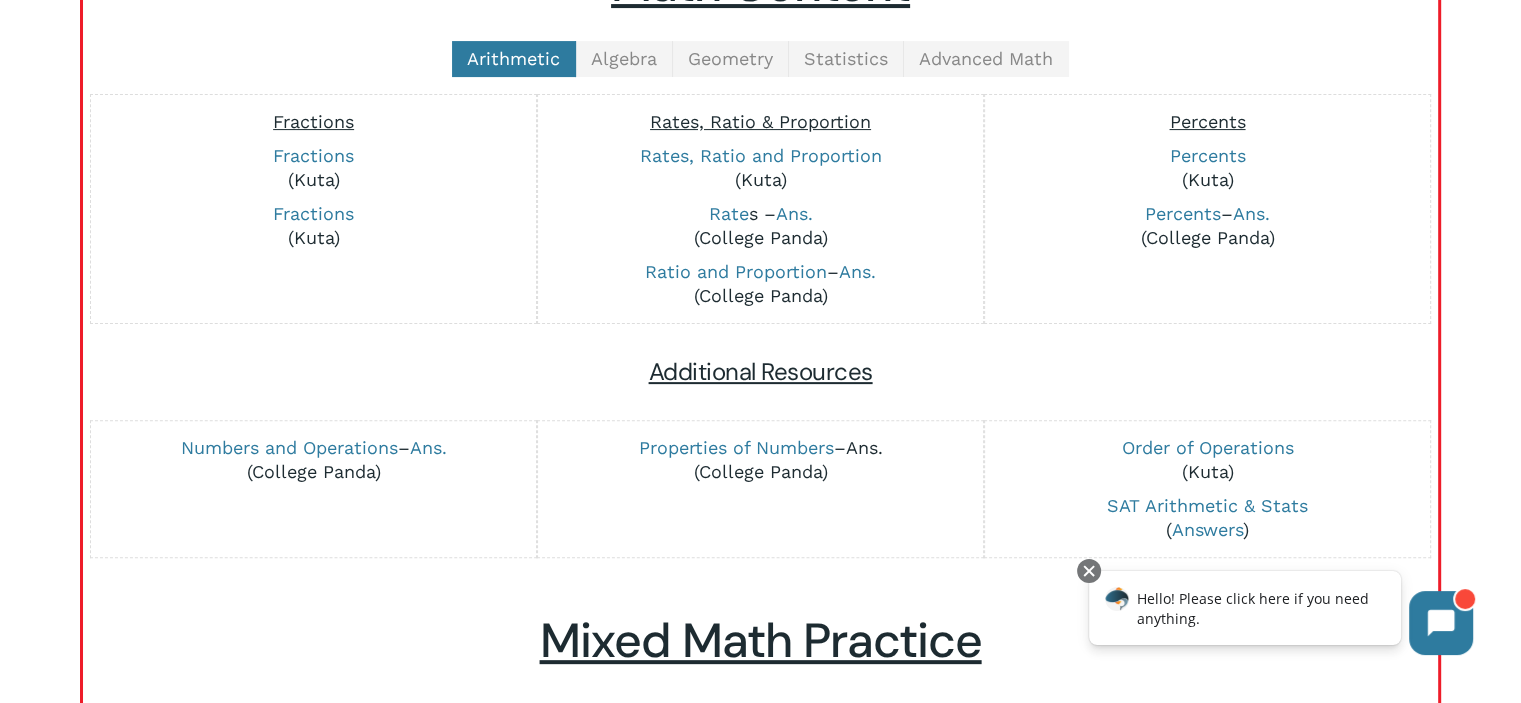 click on "Ans." at bounding box center [863, 447] 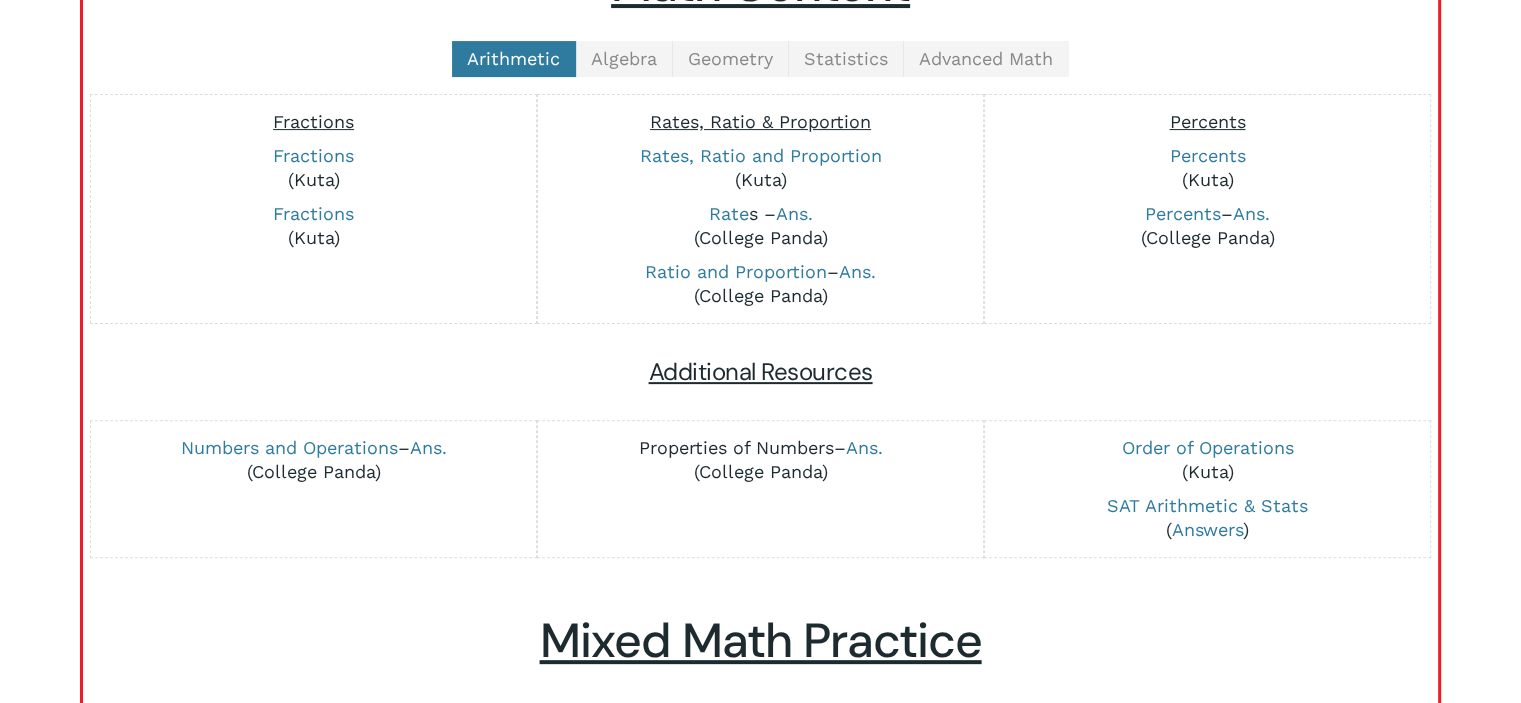 click on "Properties of Numbers" at bounding box center (735, 447) 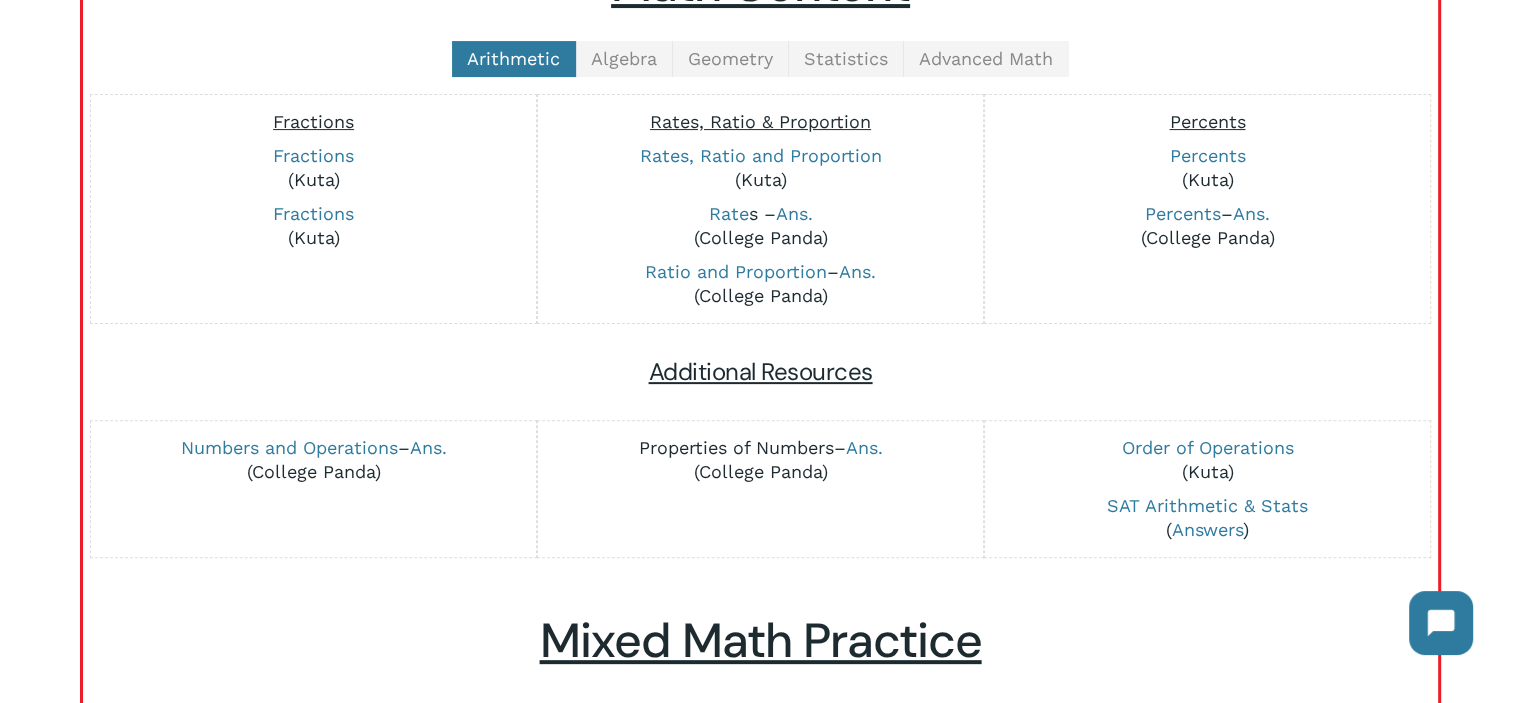scroll, scrollTop: 0, scrollLeft: 0, axis: both 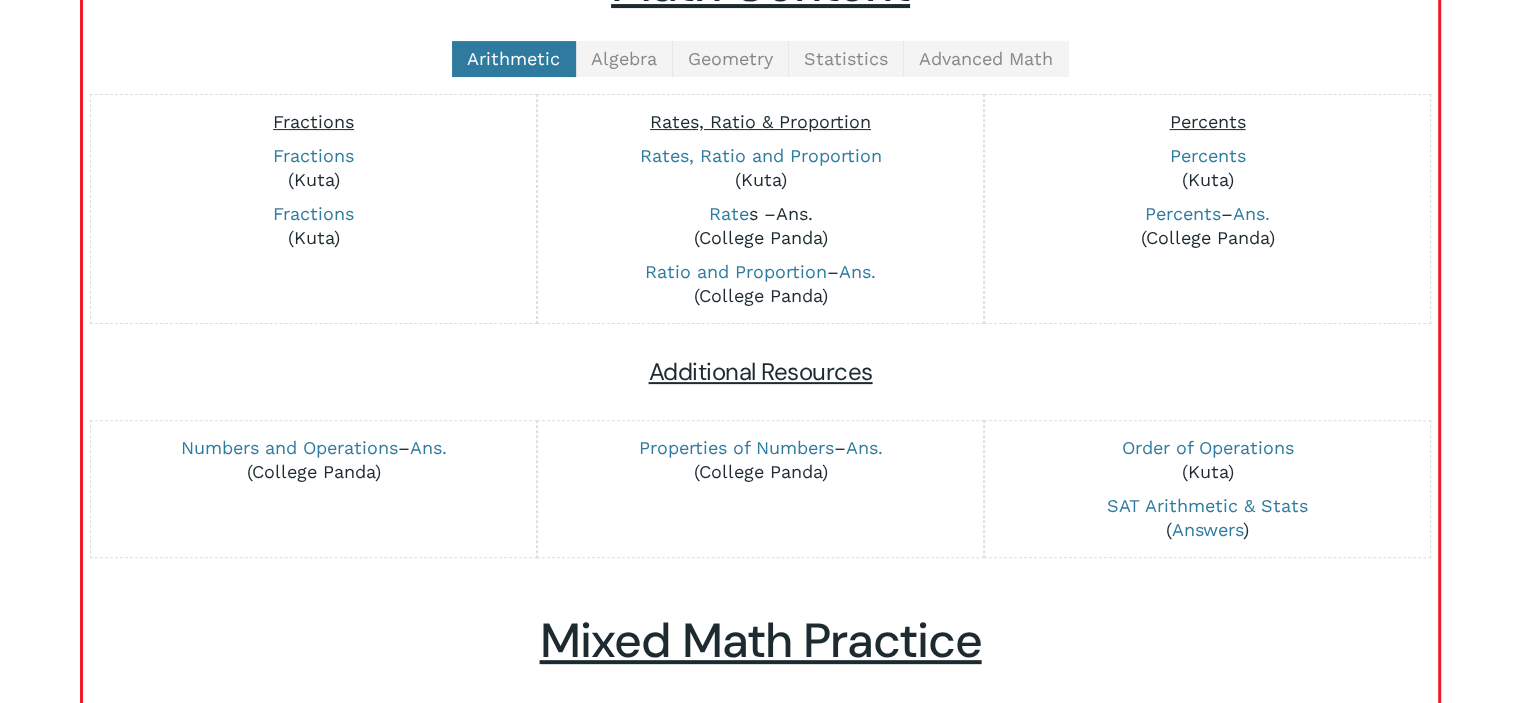 click on "Ans." at bounding box center (793, 213) 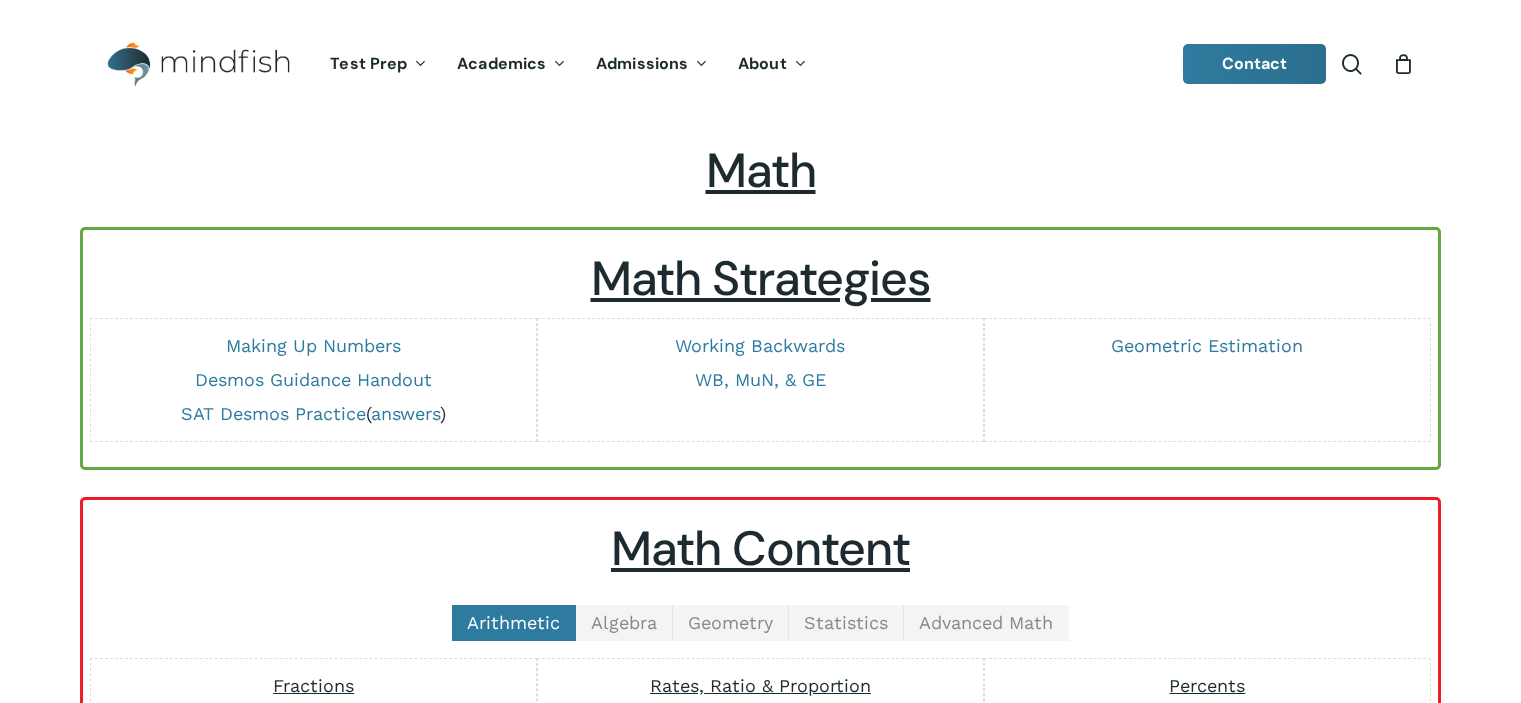 scroll, scrollTop: 564, scrollLeft: 0, axis: vertical 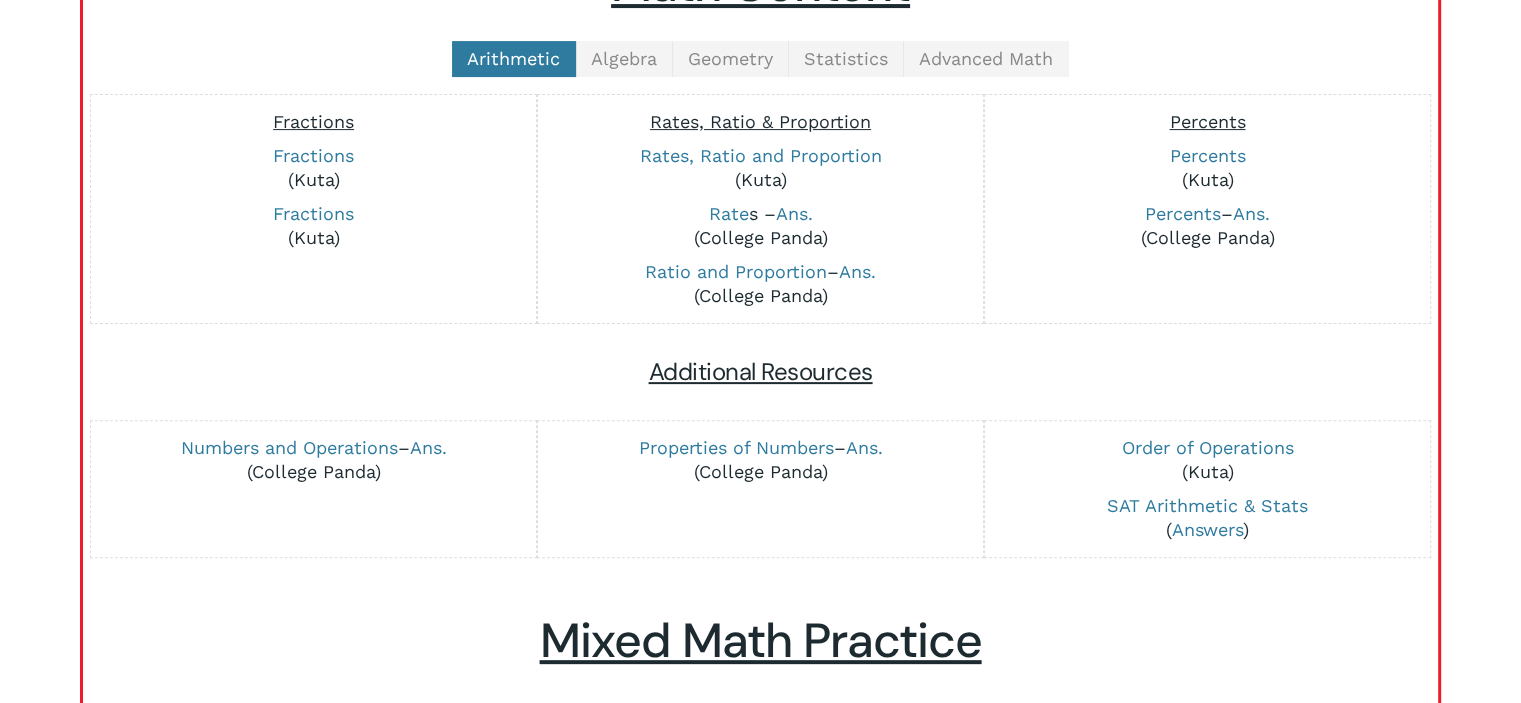 click on "Rate" at bounding box center (728, 213) 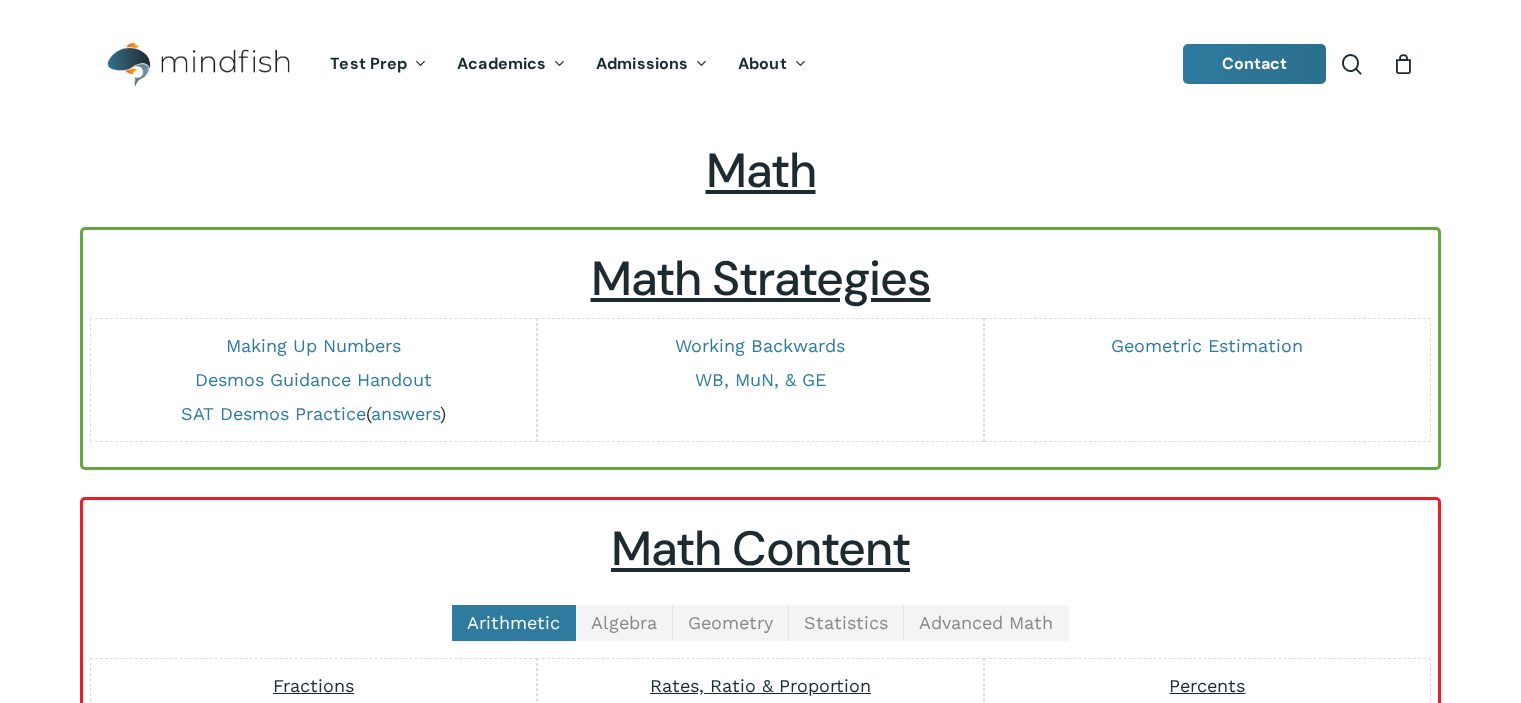 scroll, scrollTop: 564, scrollLeft: 0, axis: vertical 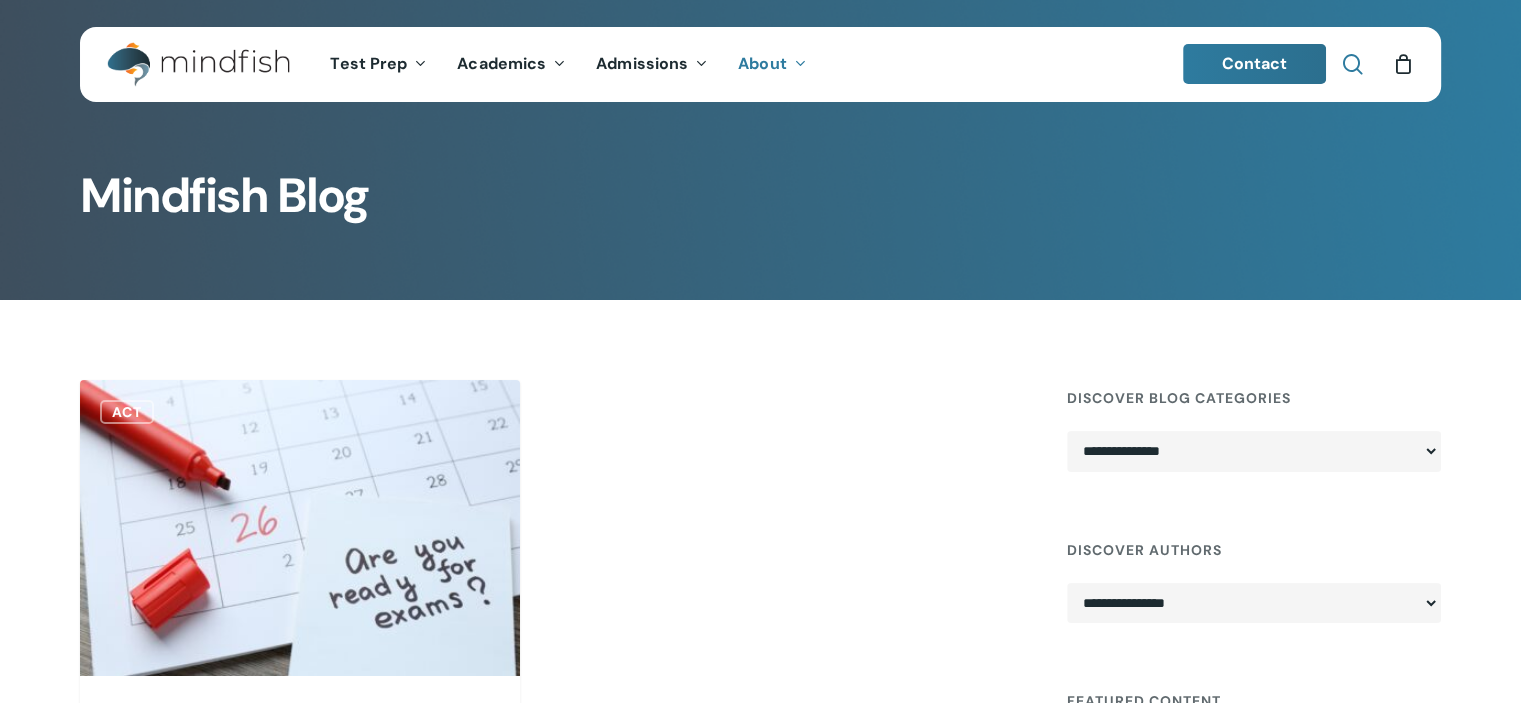 click at bounding box center [1352, 64] 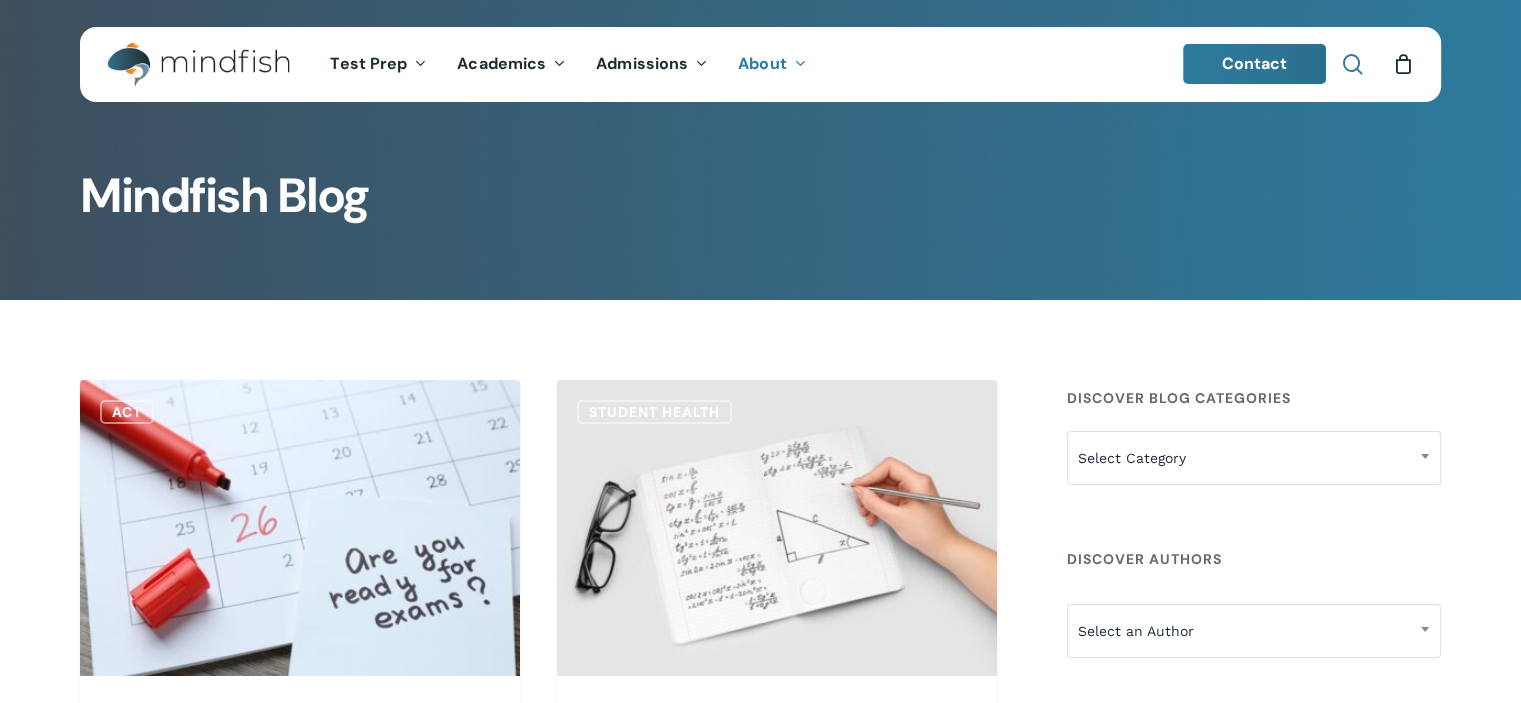 scroll, scrollTop: 0, scrollLeft: 0, axis: both 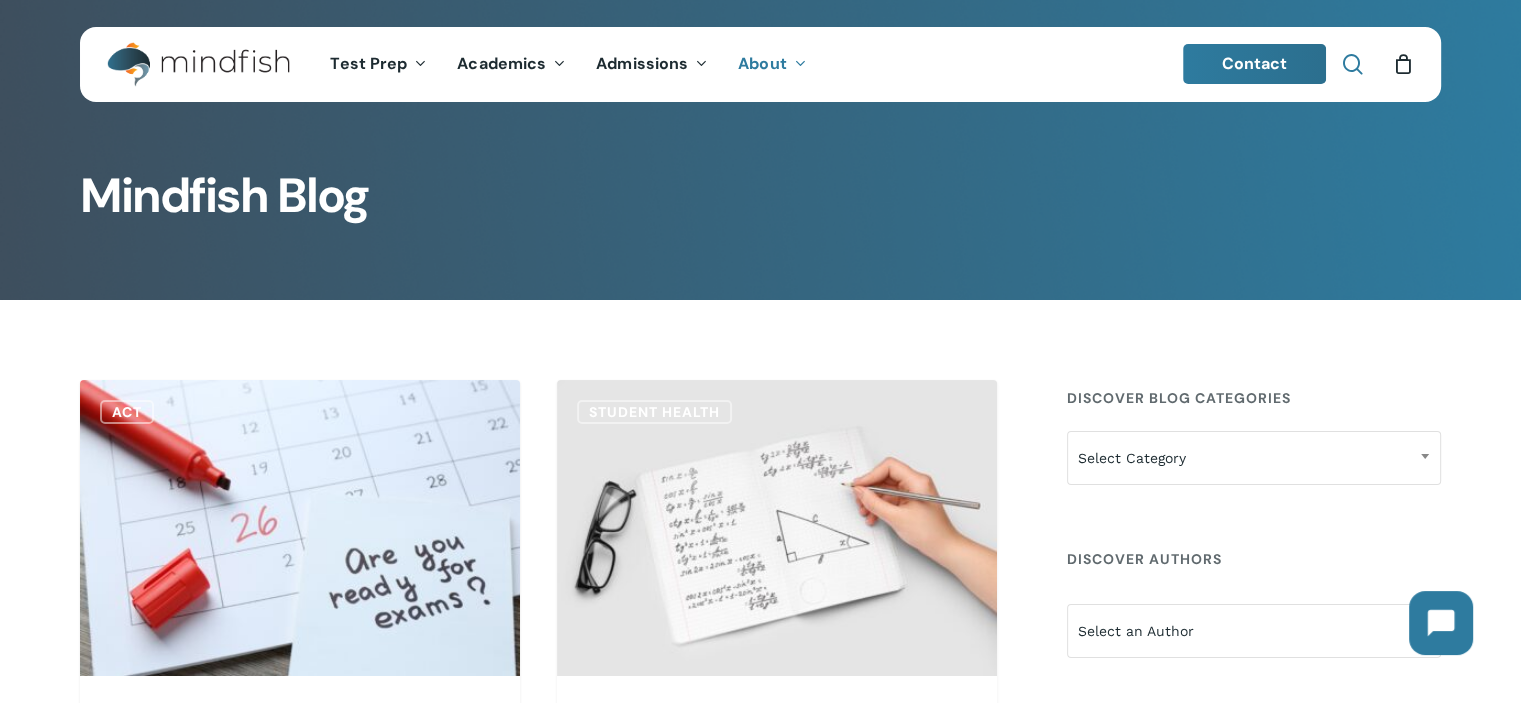 click at bounding box center [1352, 64] 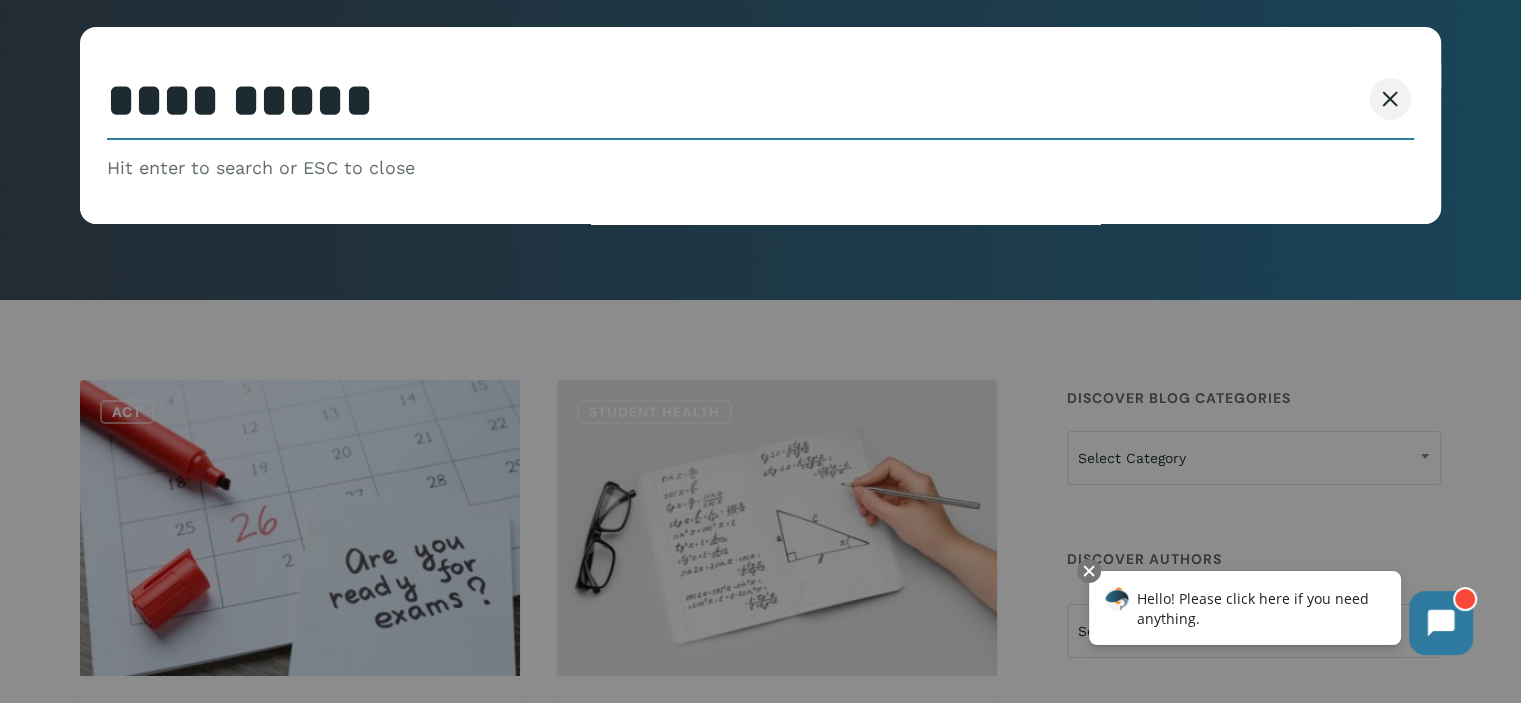 type on "**********" 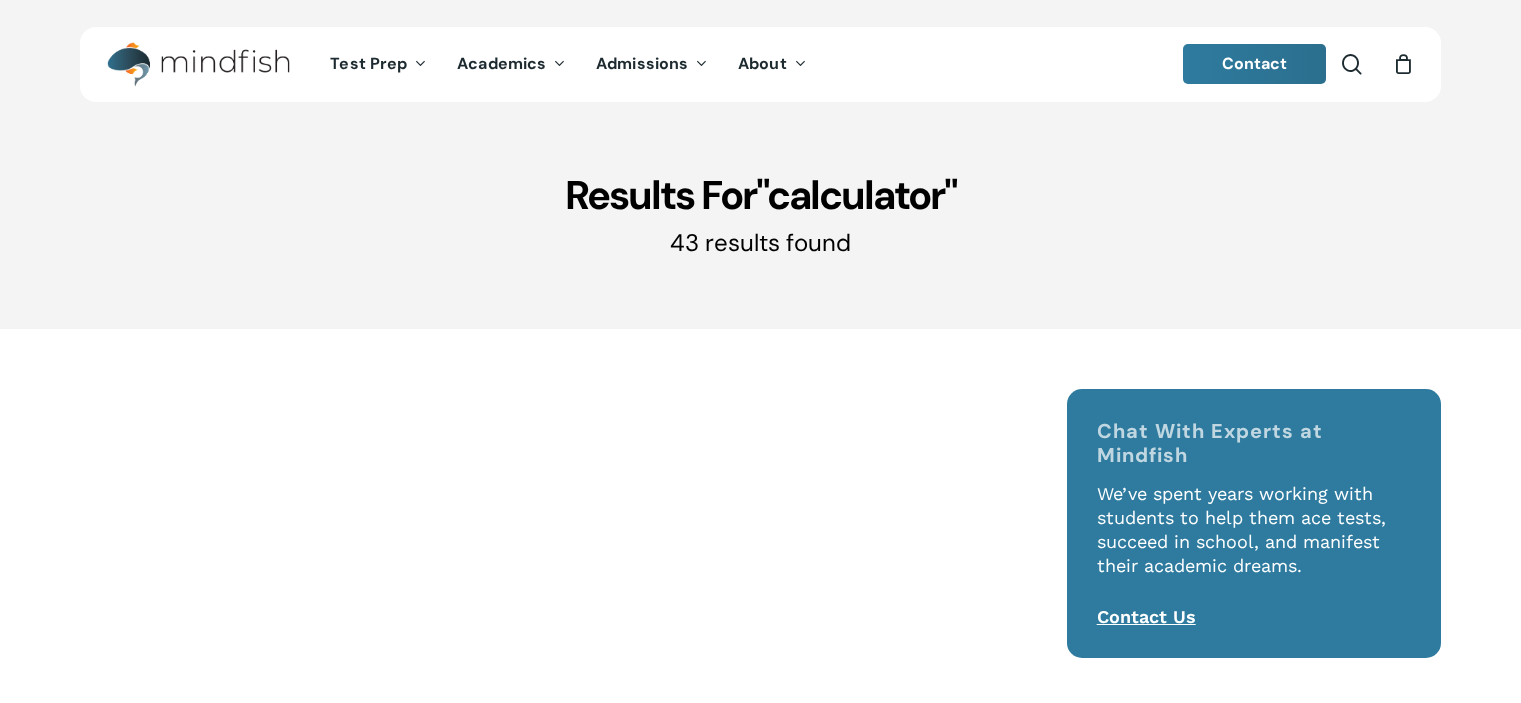 scroll, scrollTop: 0, scrollLeft: 0, axis: both 